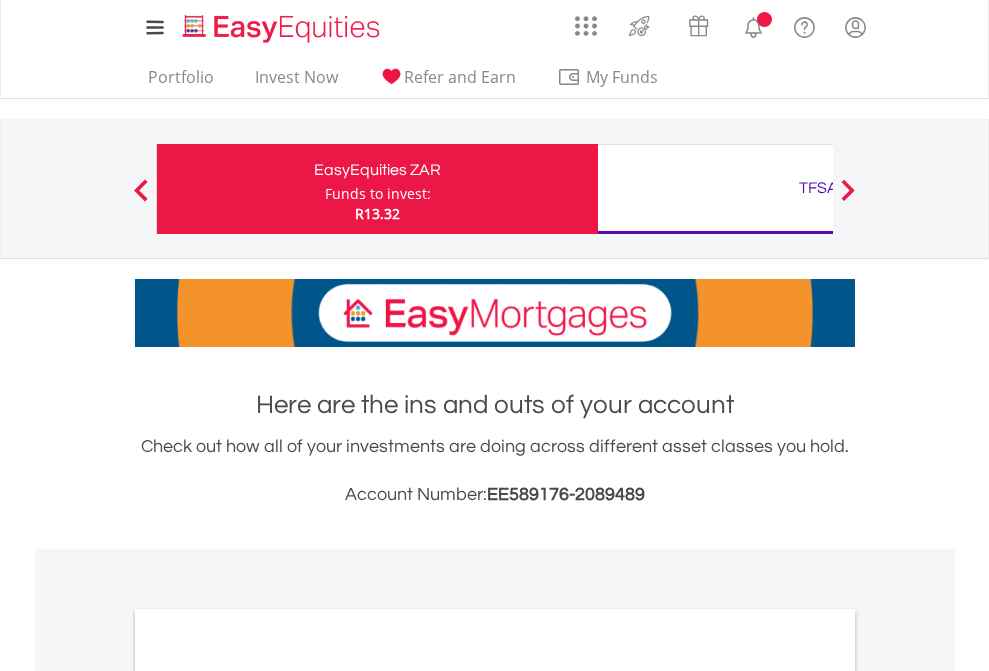 scroll, scrollTop: 0, scrollLeft: 0, axis: both 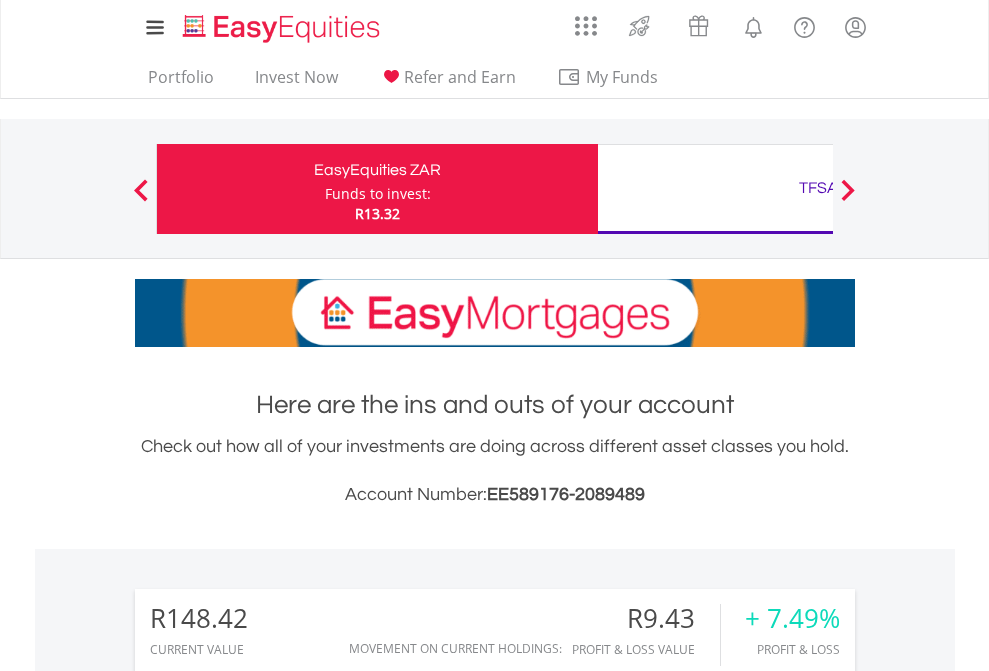 click on "Funds to invest:" at bounding box center (378, 194) 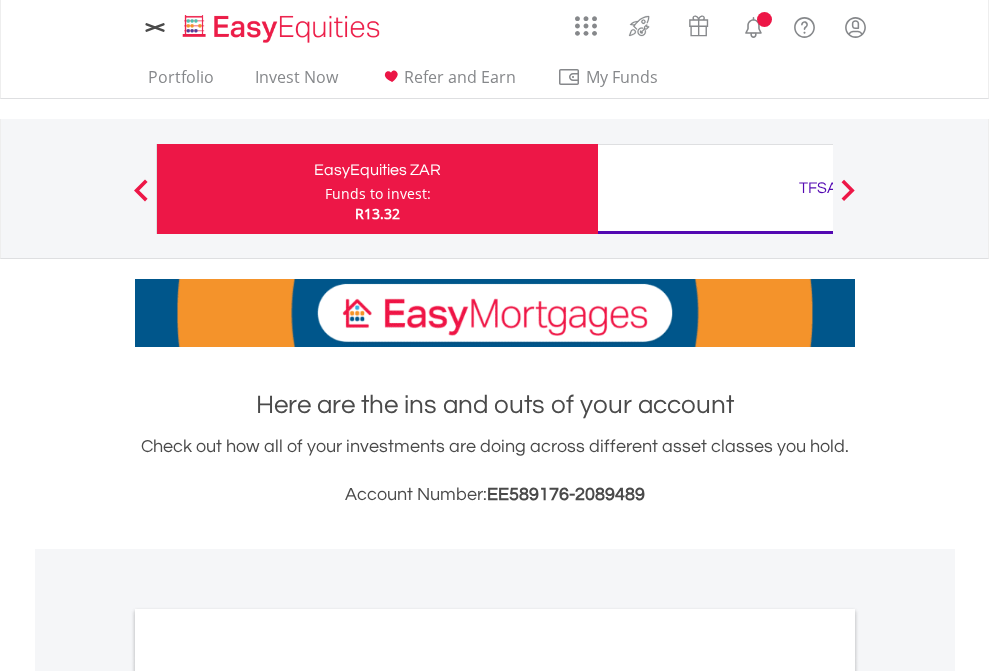 scroll, scrollTop: 0, scrollLeft: 0, axis: both 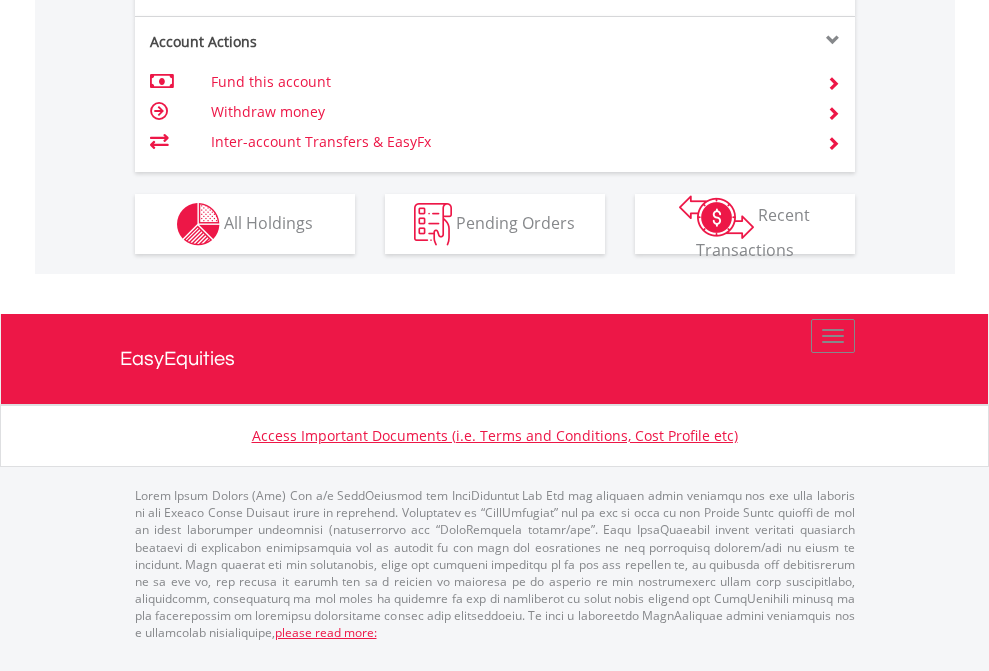 click on "Investment types" at bounding box center [706, -337] 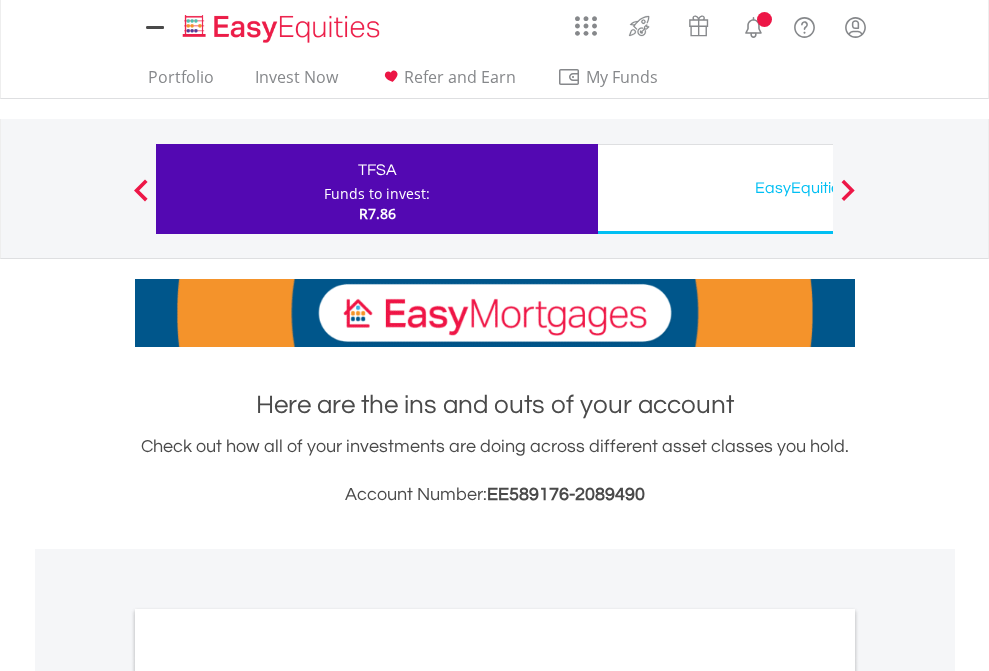scroll, scrollTop: 0, scrollLeft: 0, axis: both 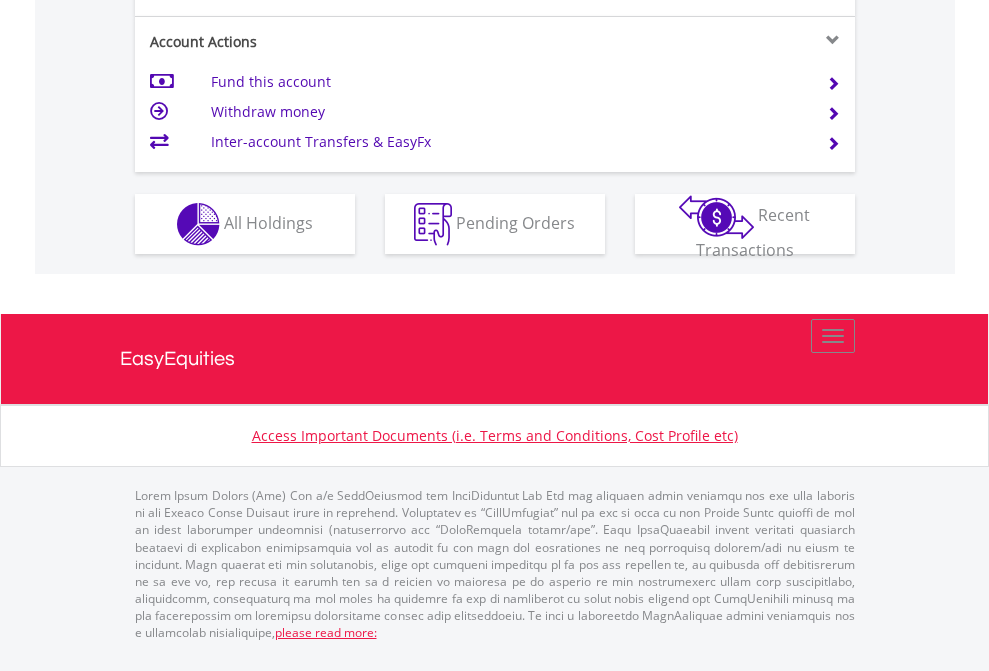 click on "Investment types" at bounding box center (706, -337) 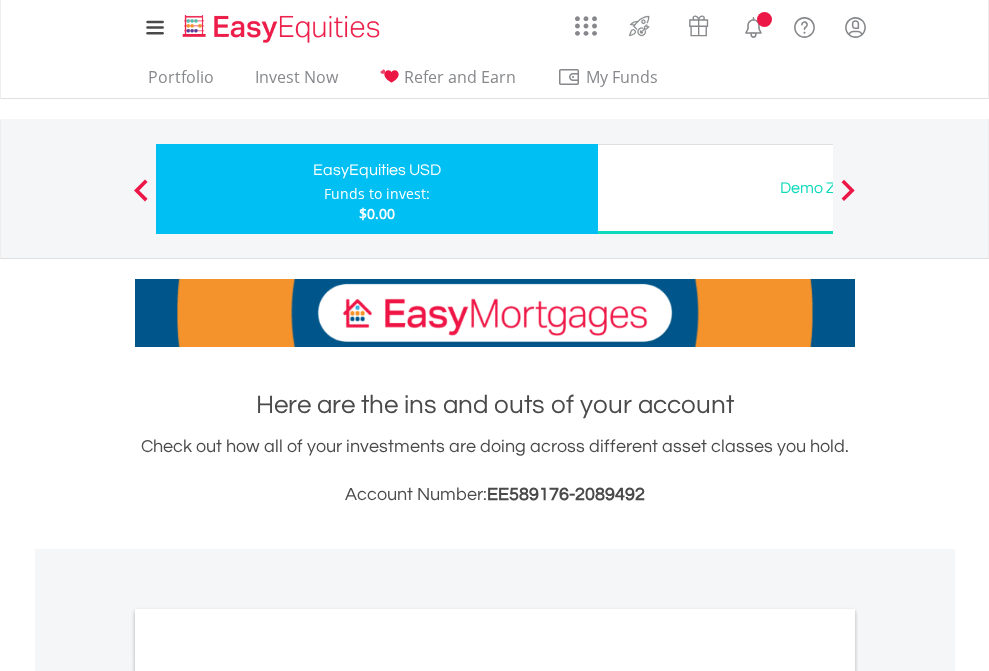 scroll, scrollTop: 0, scrollLeft: 0, axis: both 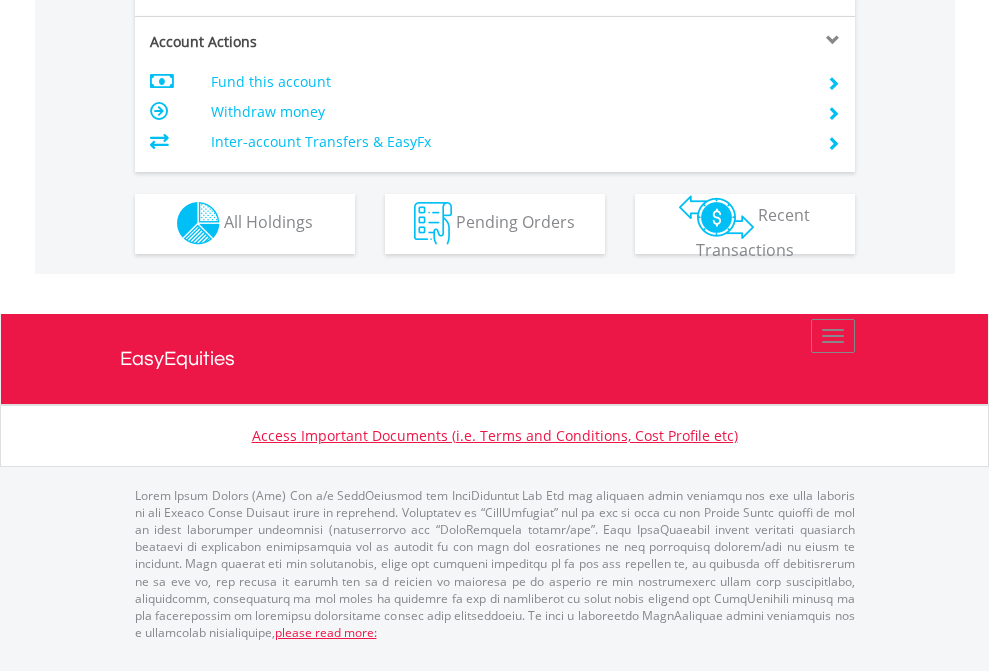 click on "Investment types" at bounding box center (706, -353) 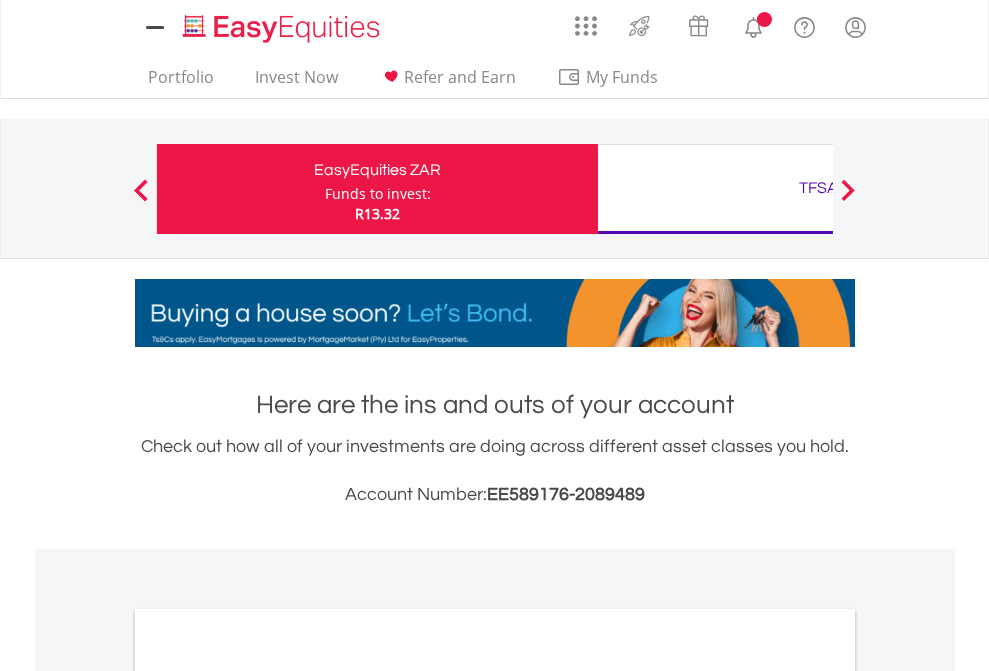 scroll, scrollTop: 0, scrollLeft: 0, axis: both 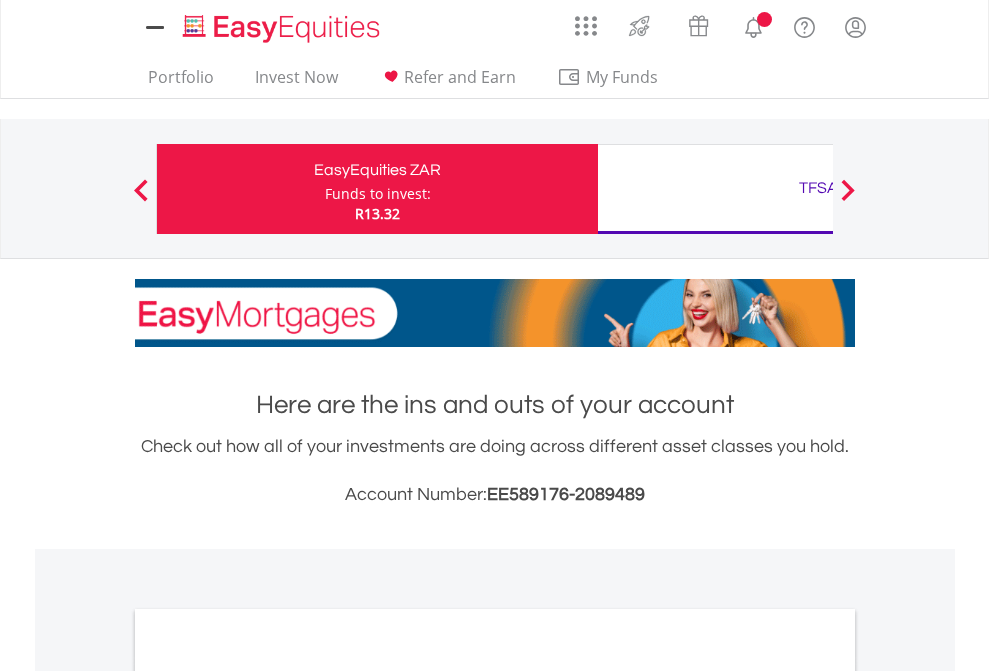click on "All Holdings" at bounding box center [268, 1096] 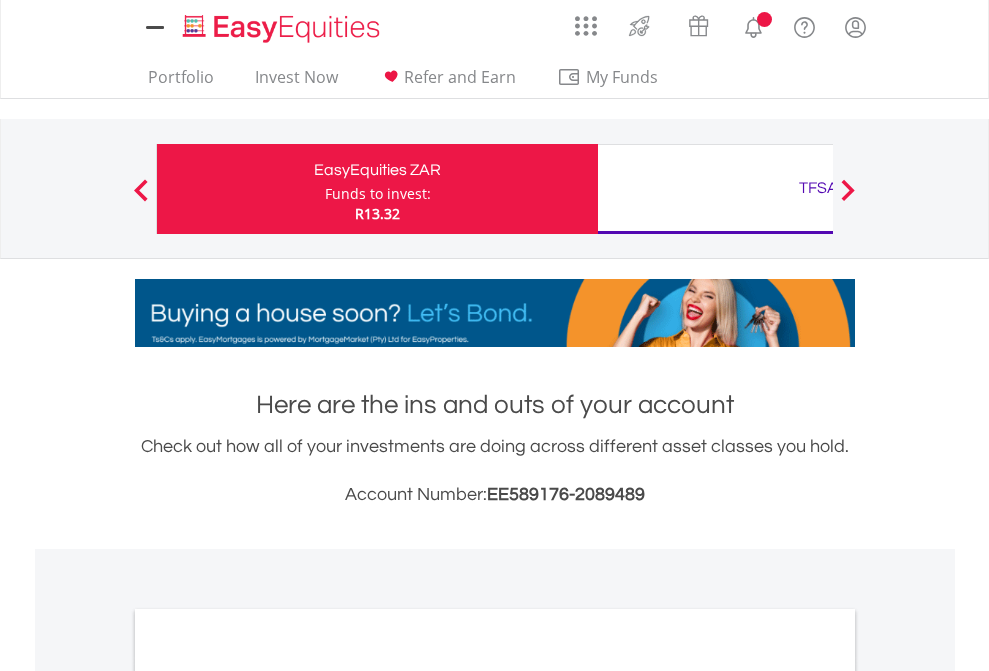 scroll, scrollTop: 1202, scrollLeft: 0, axis: vertical 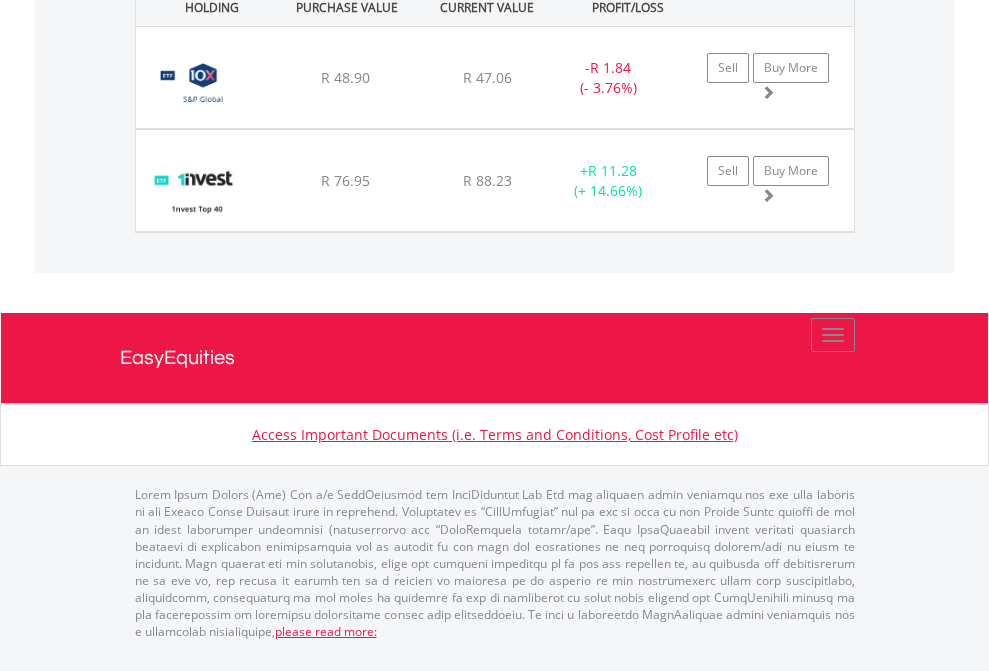 click on "TFSA" at bounding box center (818, -1482) 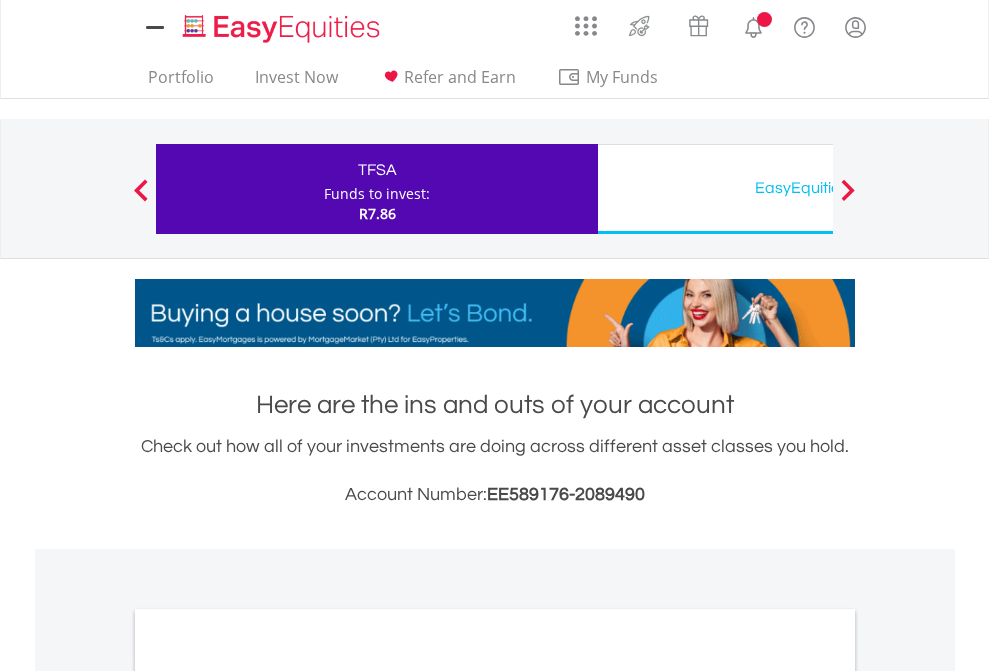 click on "All Holdings" at bounding box center [268, 1096] 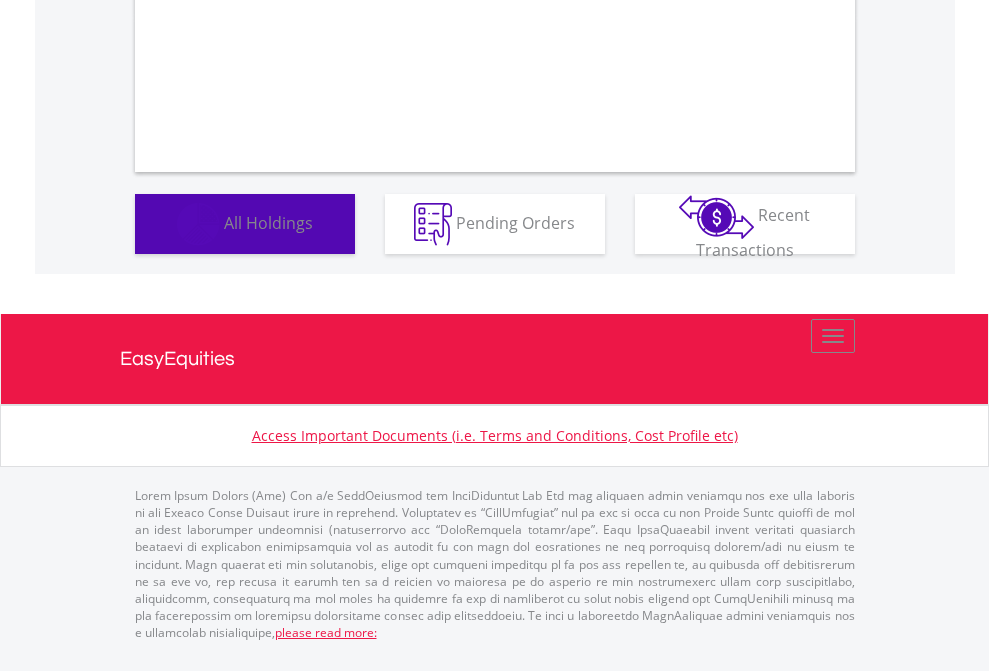 scroll, scrollTop: 1202, scrollLeft: 0, axis: vertical 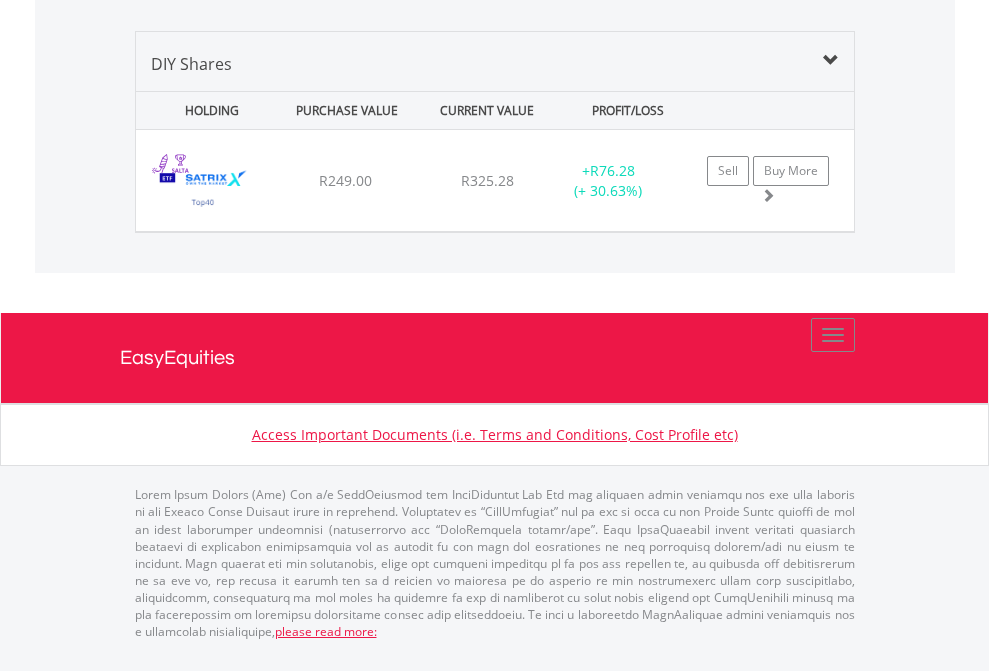 click on "EasyEquities USD" at bounding box center [818, -1339] 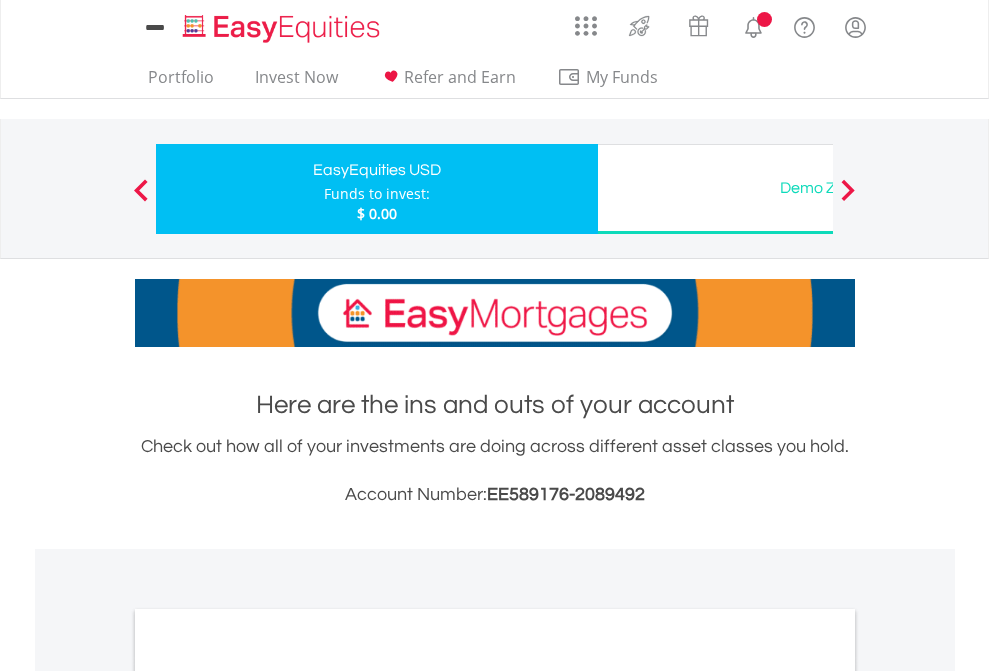 scroll, scrollTop: 0, scrollLeft: 0, axis: both 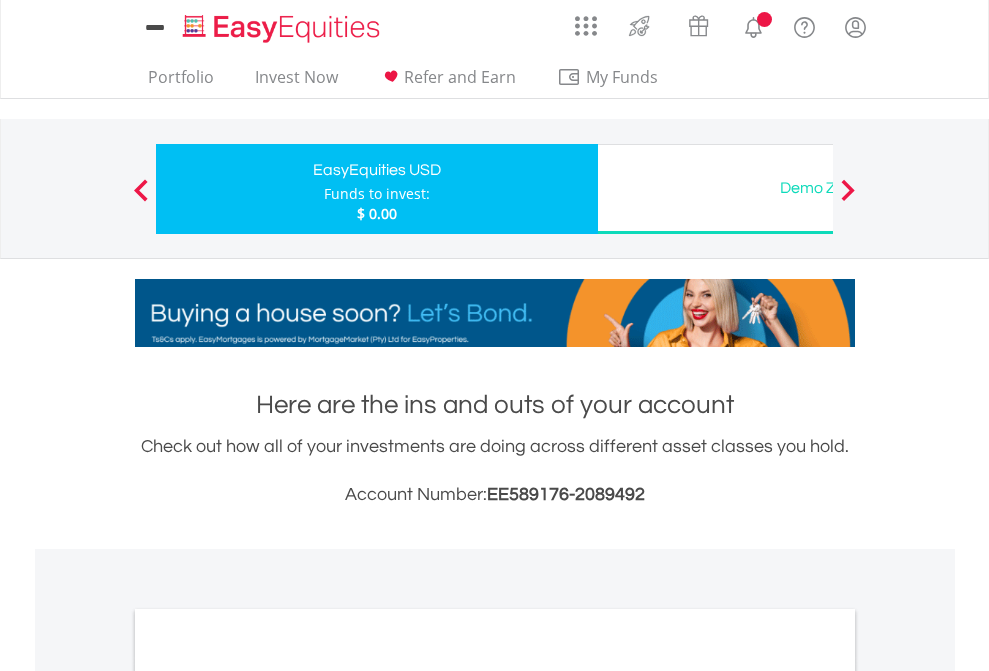 click on "All Holdings" at bounding box center [268, 1096] 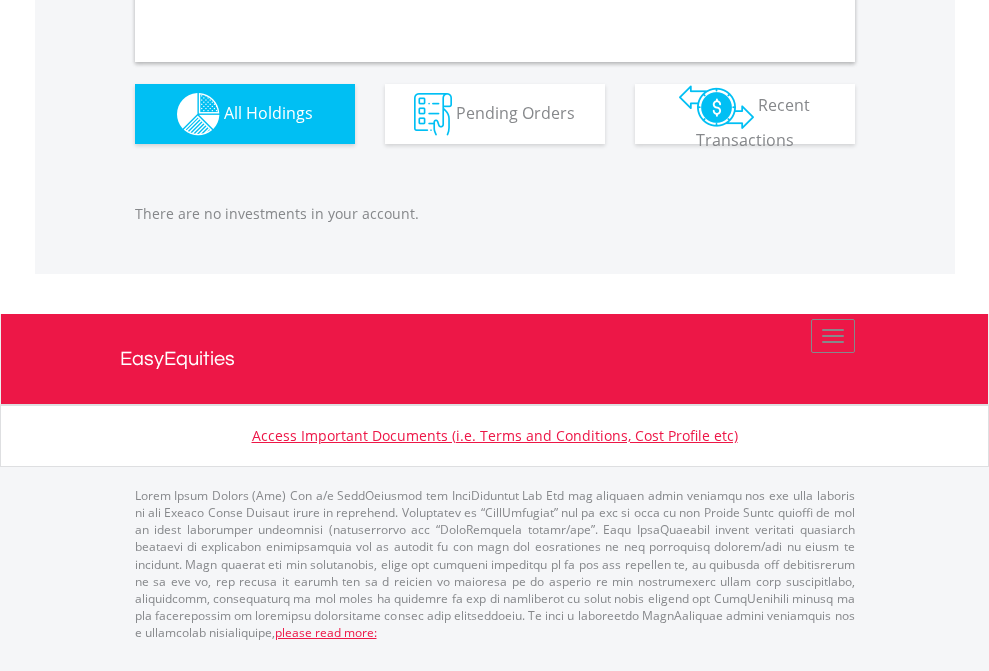 scroll, scrollTop: 1980, scrollLeft: 0, axis: vertical 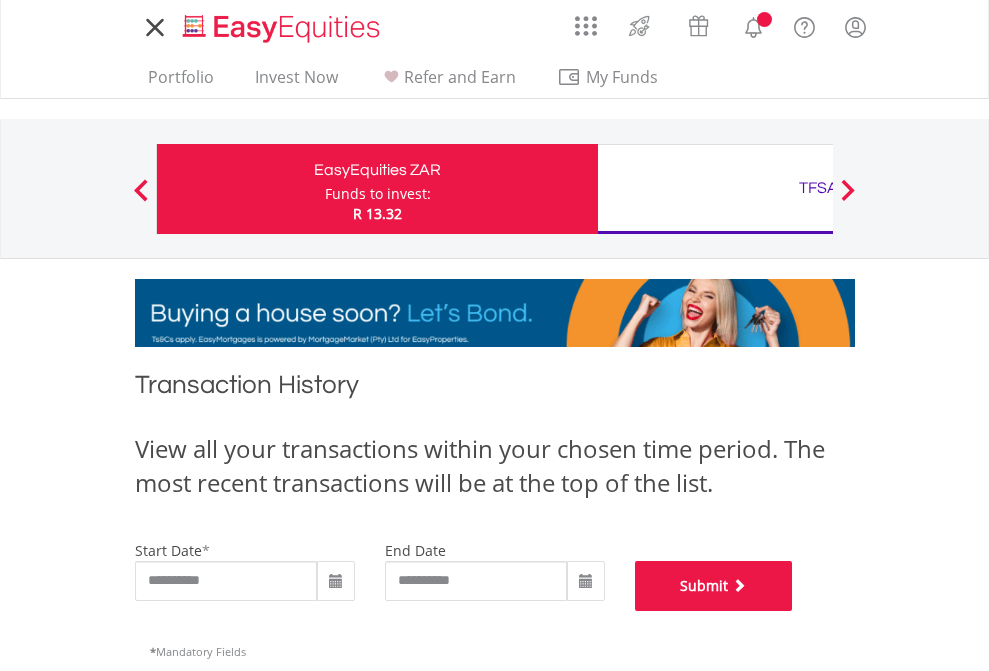 click on "Submit" at bounding box center (714, 586) 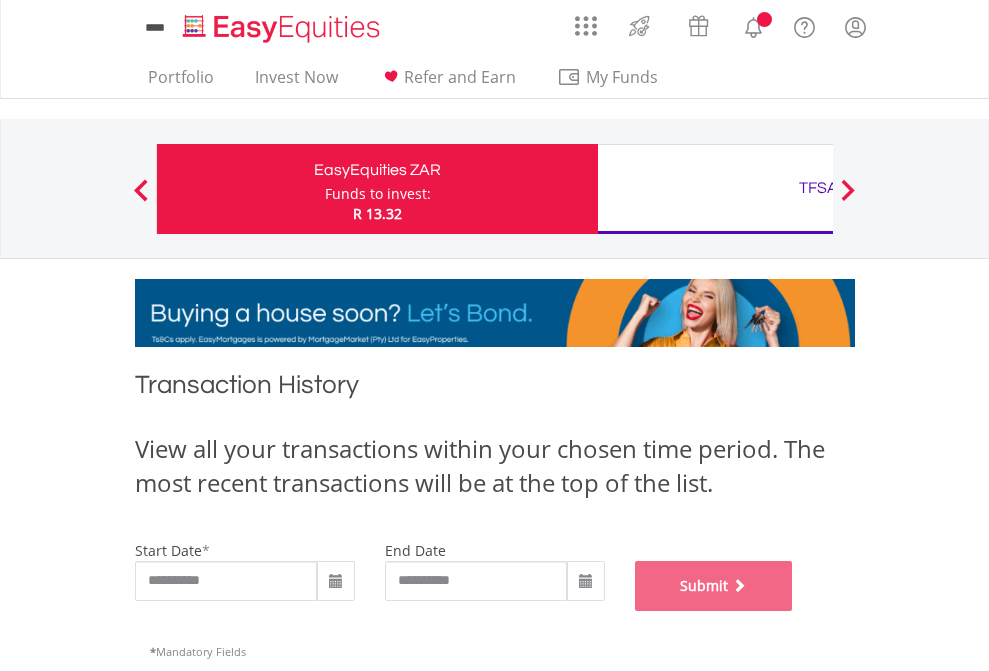 scroll, scrollTop: 811, scrollLeft: 0, axis: vertical 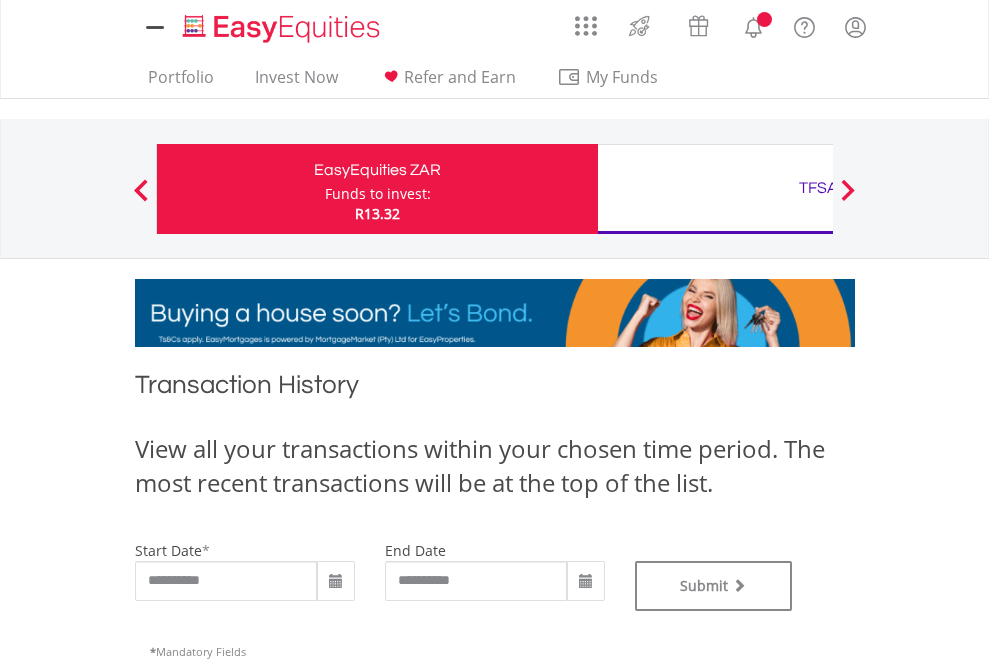 click on "TFSA" at bounding box center (818, 188) 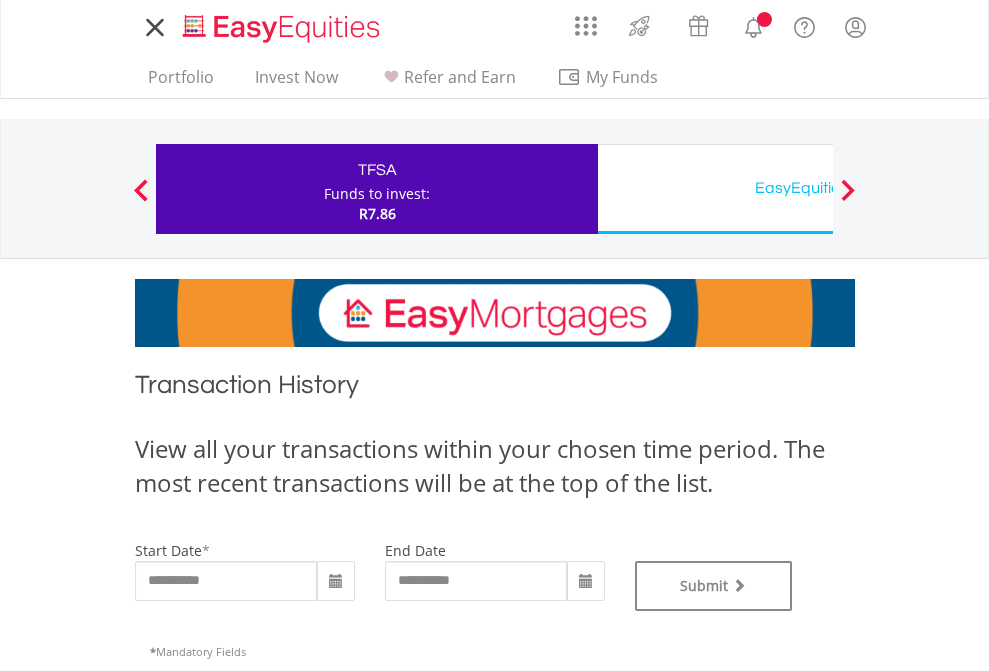 scroll, scrollTop: 0, scrollLeft: 0, axis: both 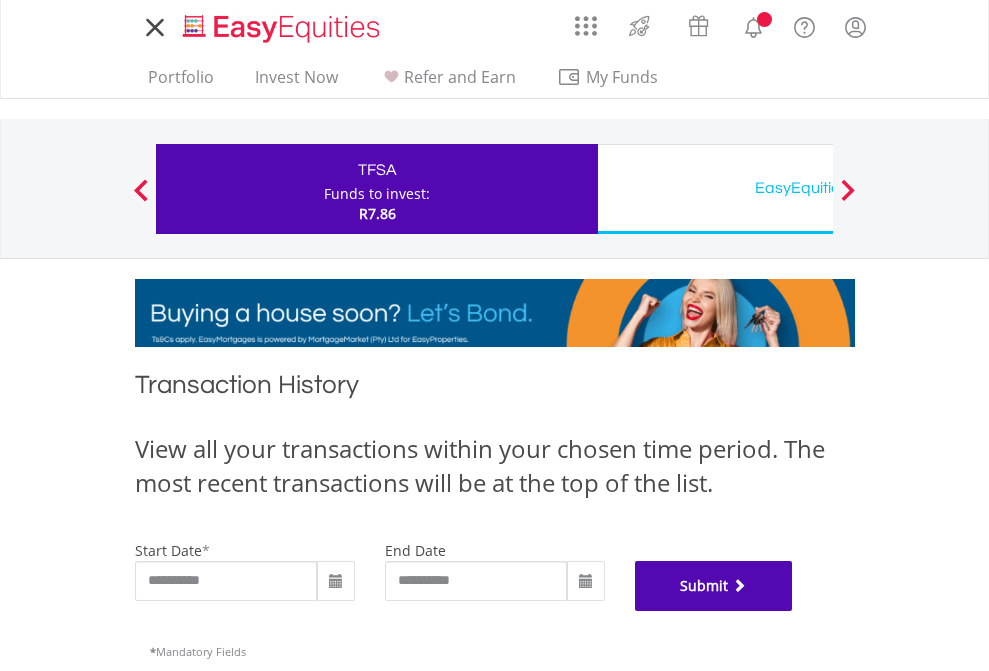 click on "Submit" at bounding box center [714, 586] 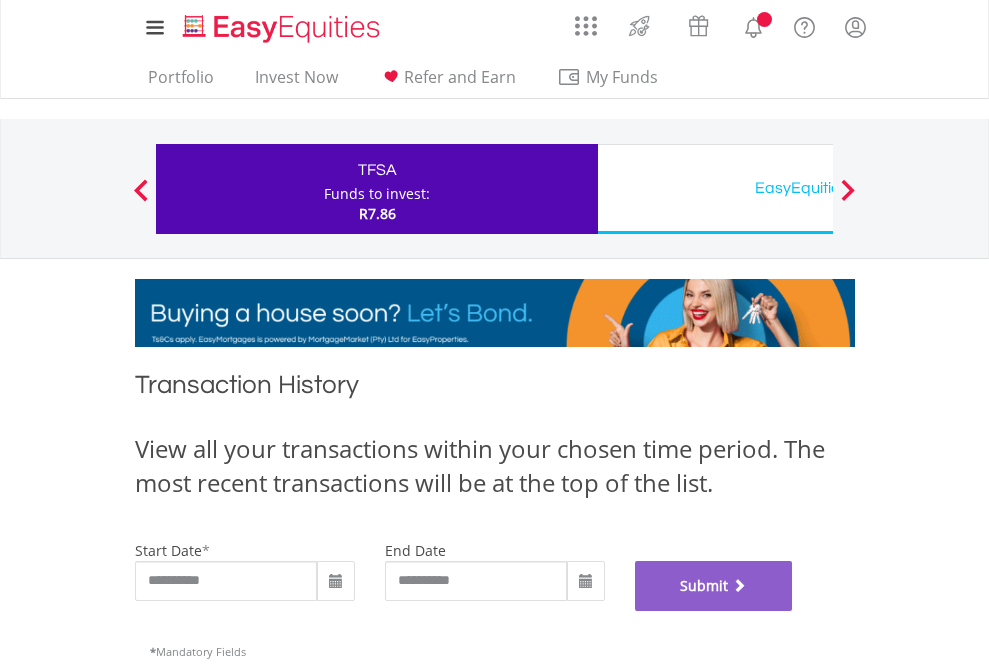 scroll, scrollTop: 811, scrollLeft: 0, axis: vertical 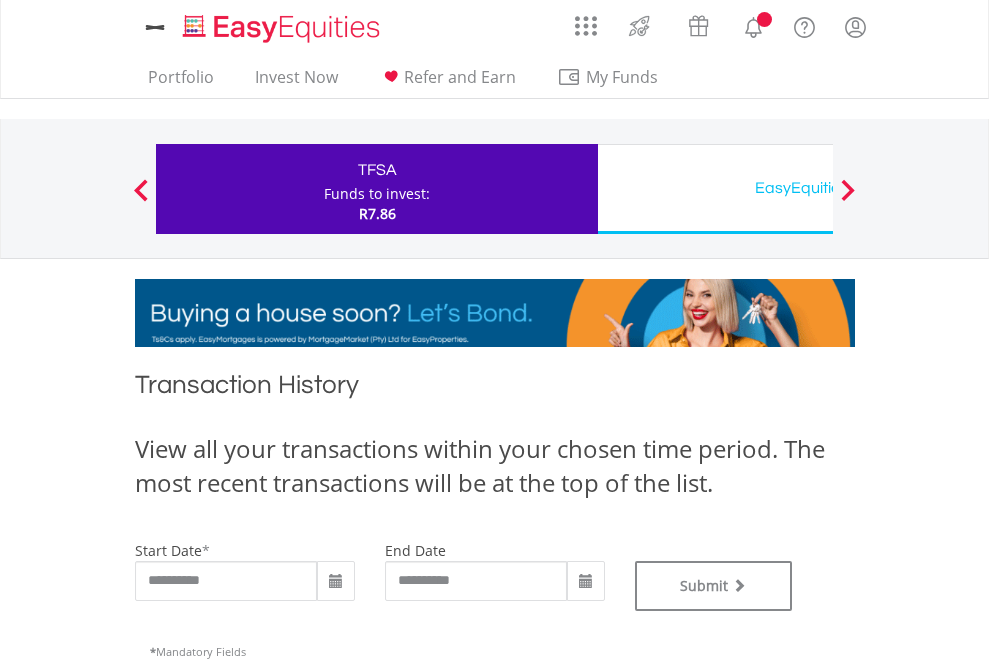 click on "EasyEquities USD" at bounding box center [818, 188] 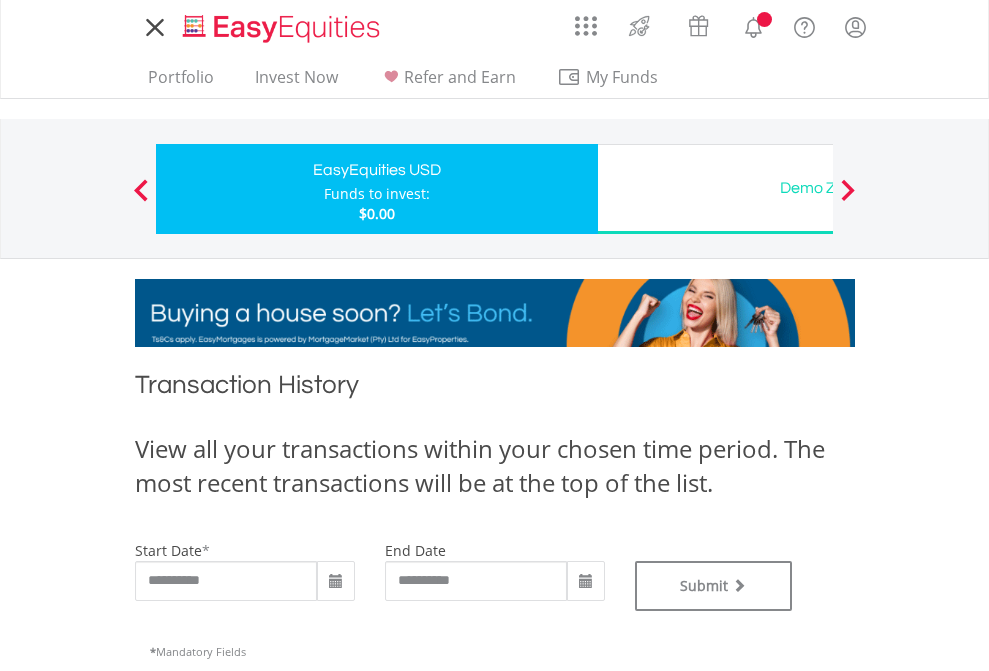 scroll, scrollTop: 0, scrollLeft: 0, axis: both 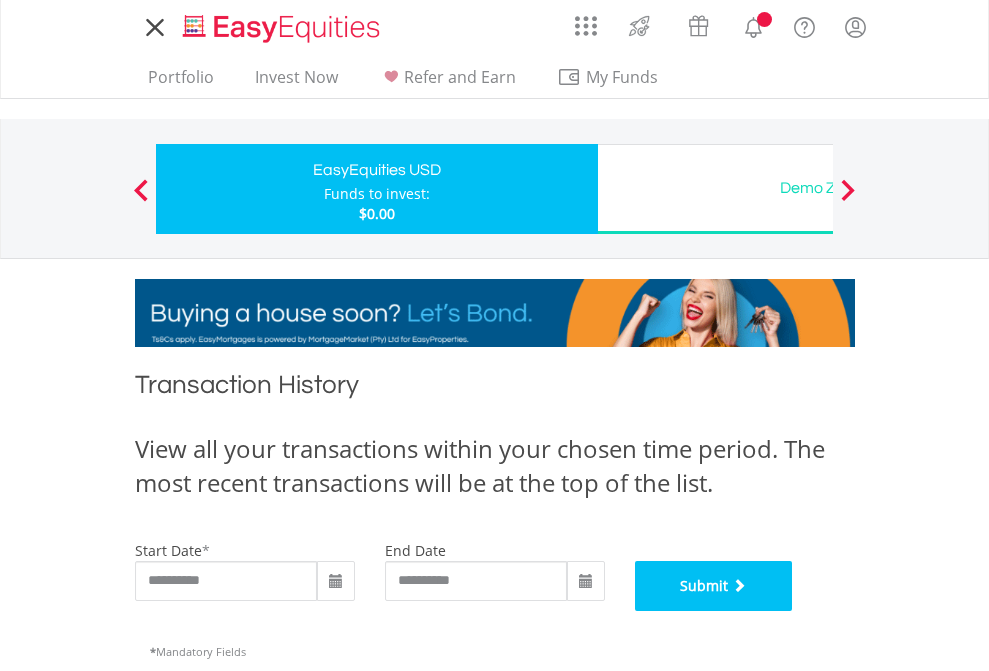 click on "Submit" at bounding box center [714, 586] 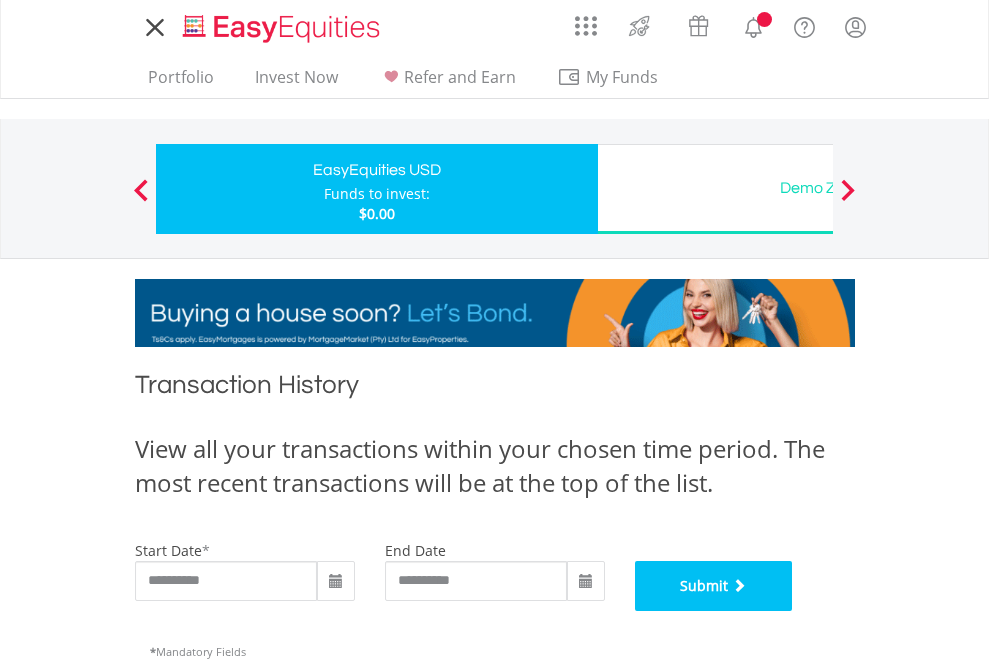scroll, scrollTop: 811, scrollLeft: 0, axis: vertical 